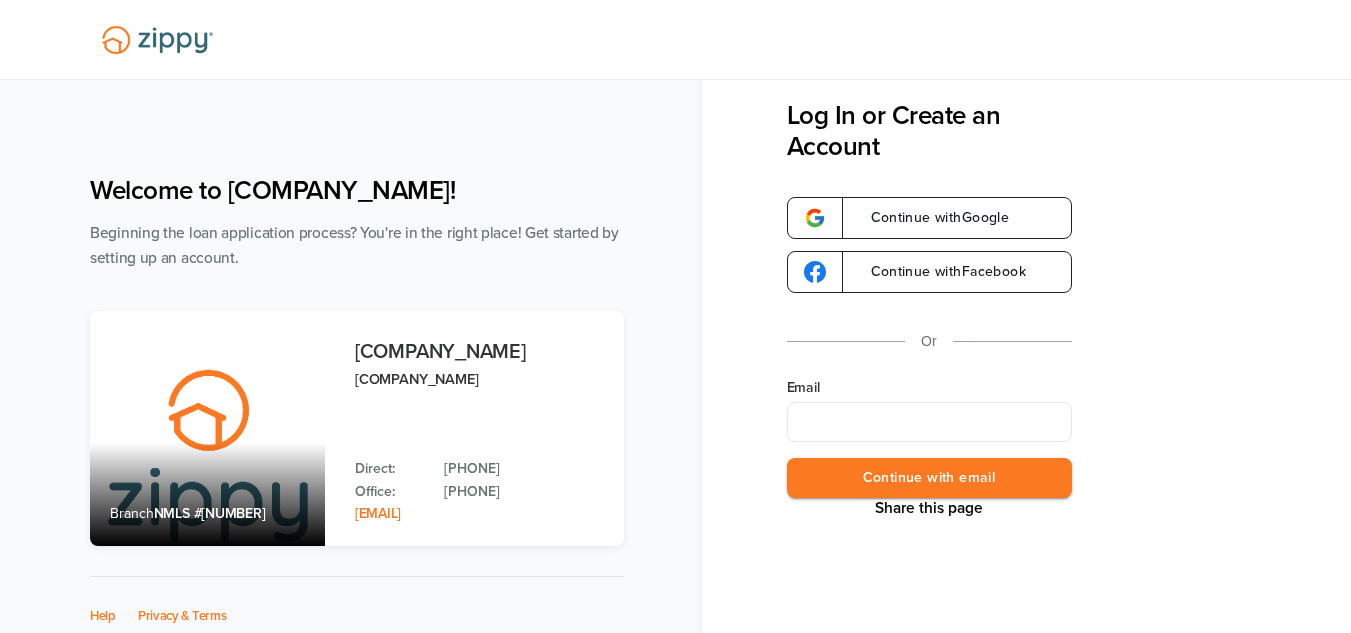 scroll, scrollTop: 0, scrollLeft: 0, axis: both 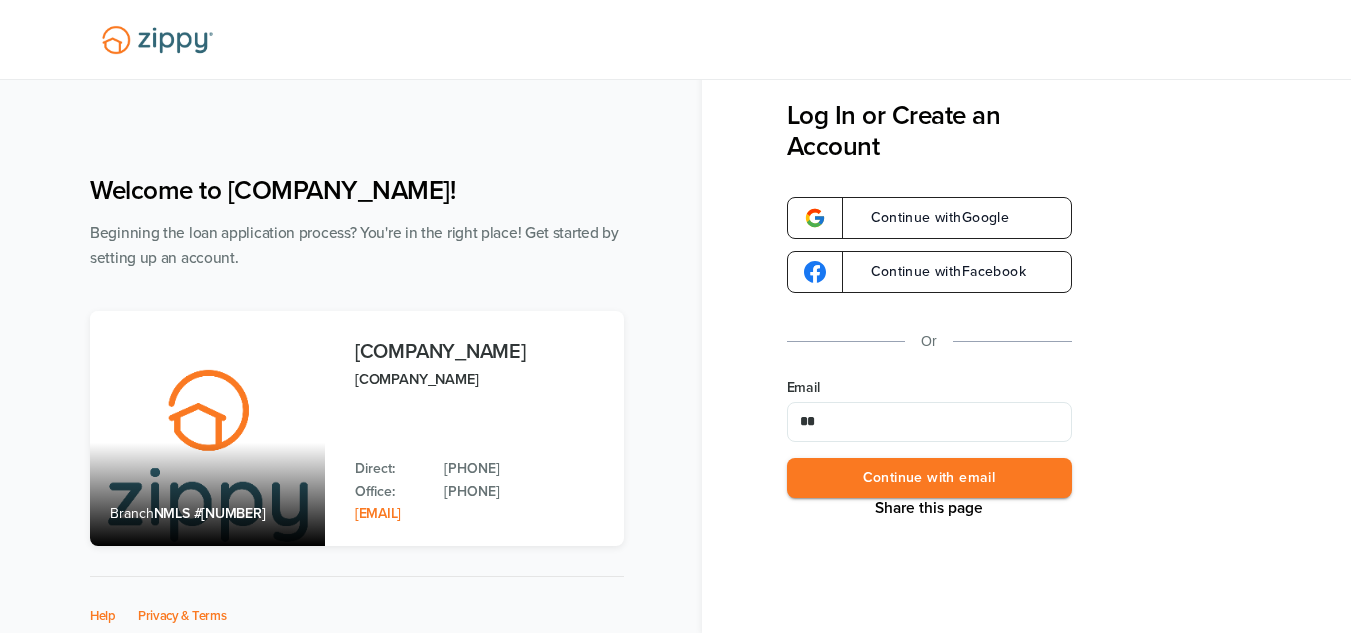 type on "*" 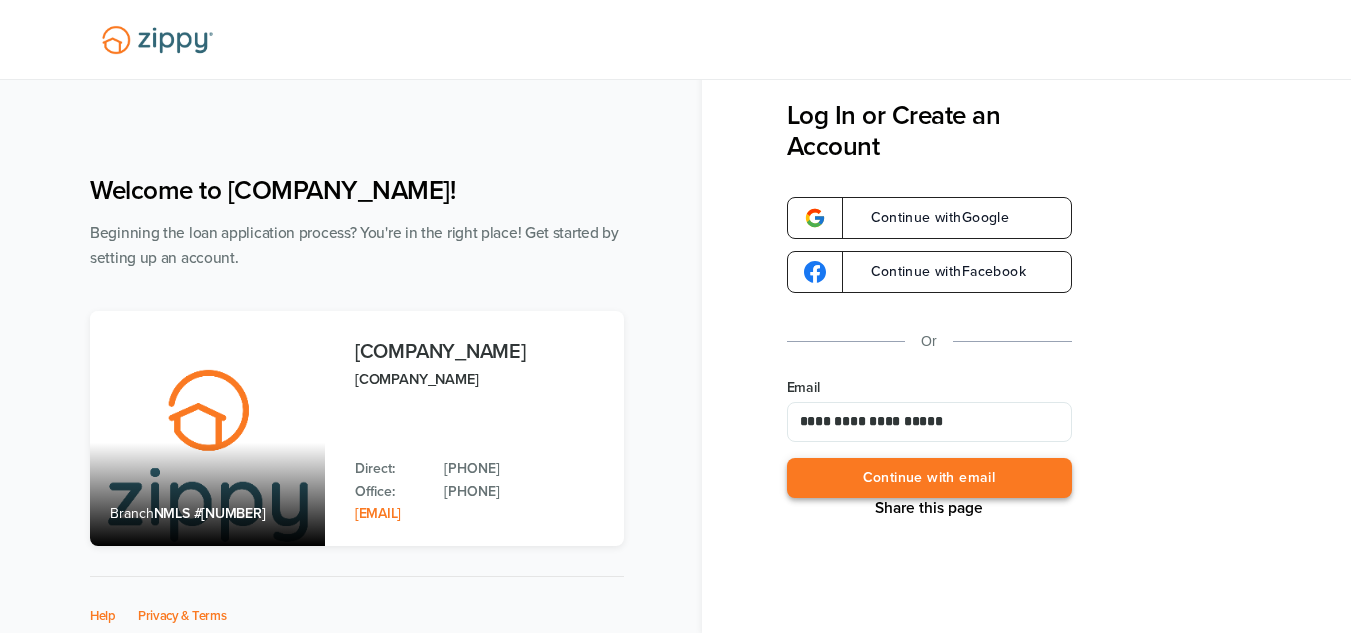 type on "**********" 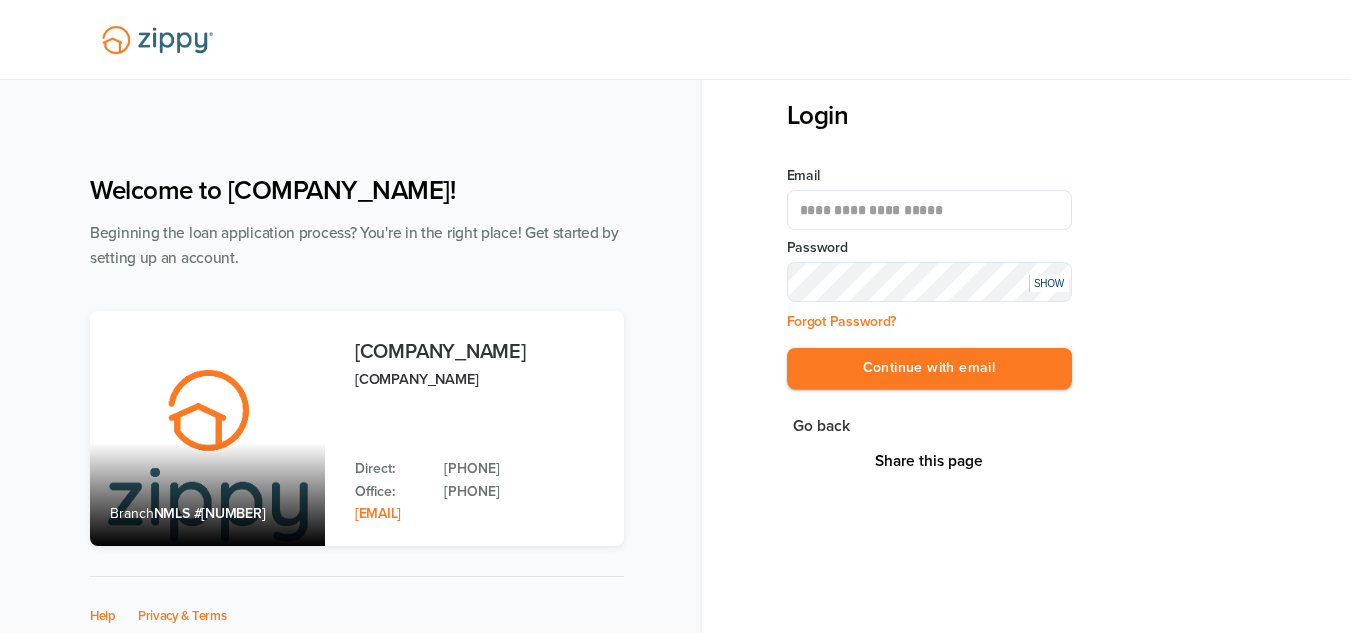 click on "Continue with email" at bounding box center [929, 368] 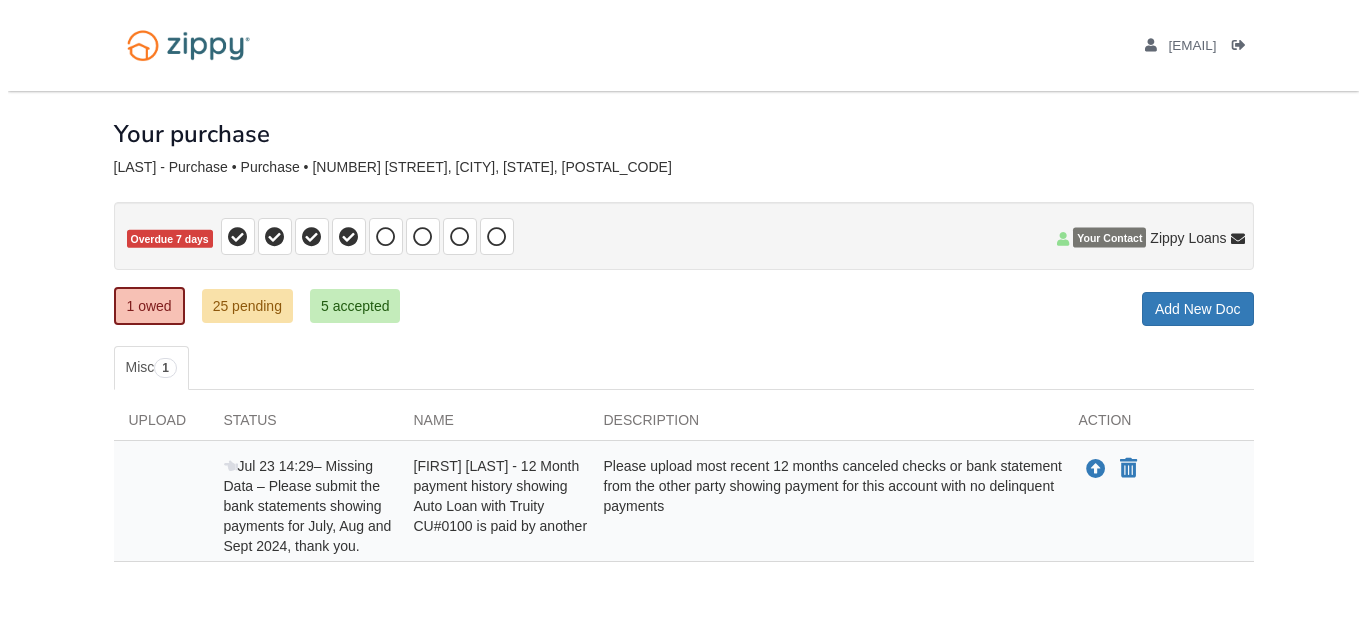 scroll, scrollTop: 0, scrollLeft: 0, axis: both 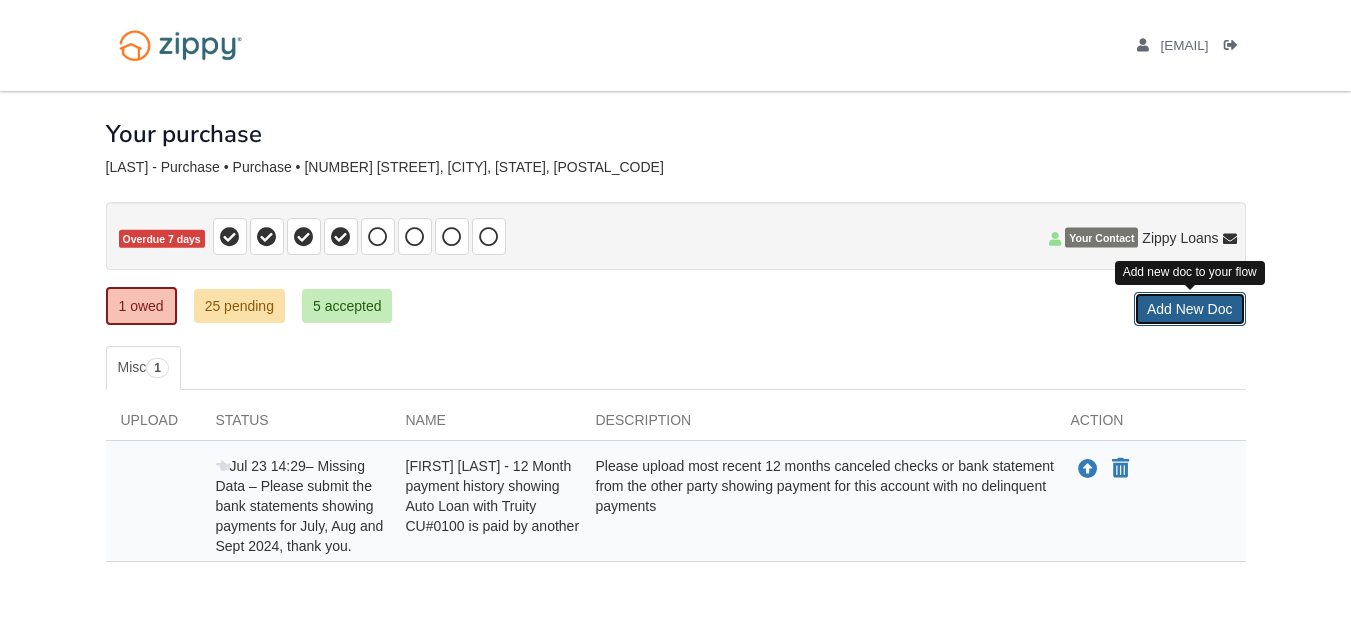 click on "Add New Doc" at bounding box center (1190, 309) 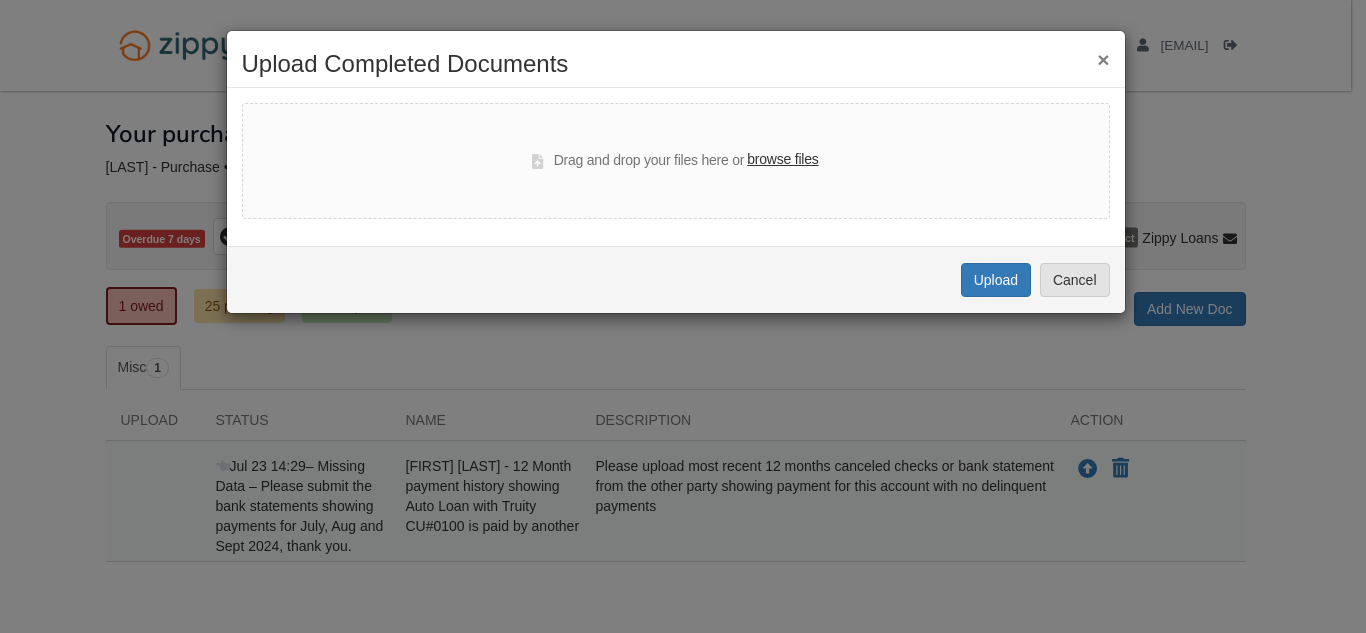 click on "browse files" at bounding box center (782, 160) 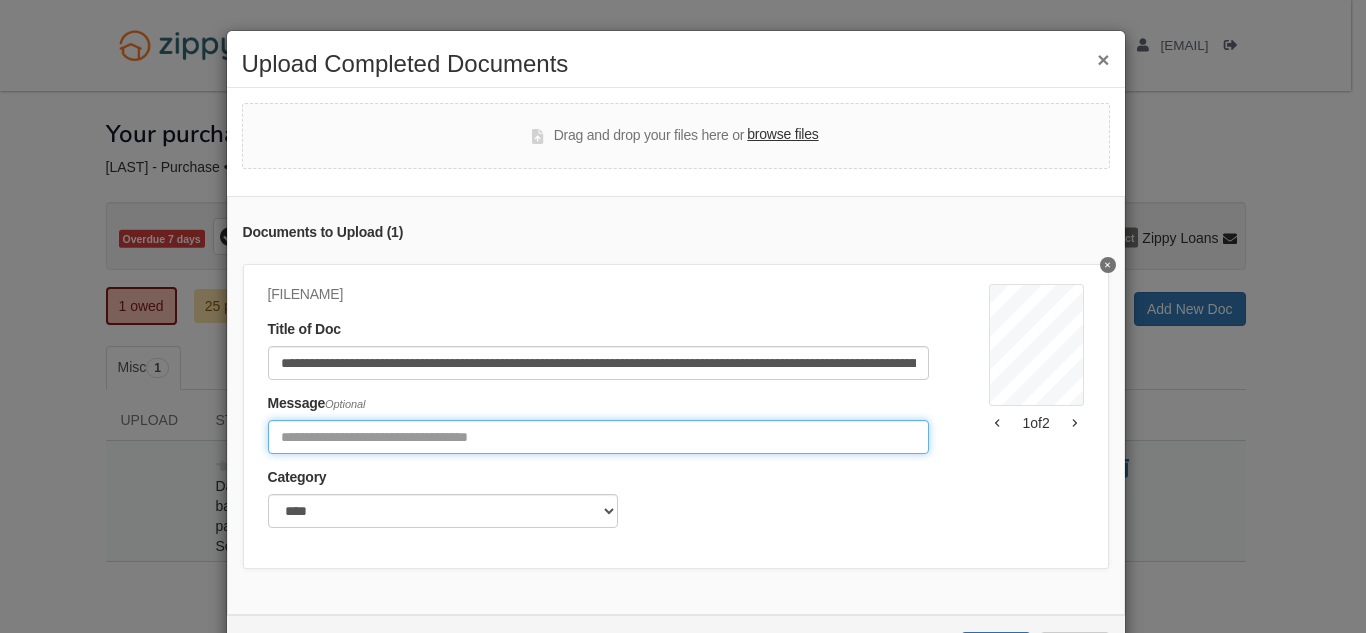 click at bounding box center [598, 437] 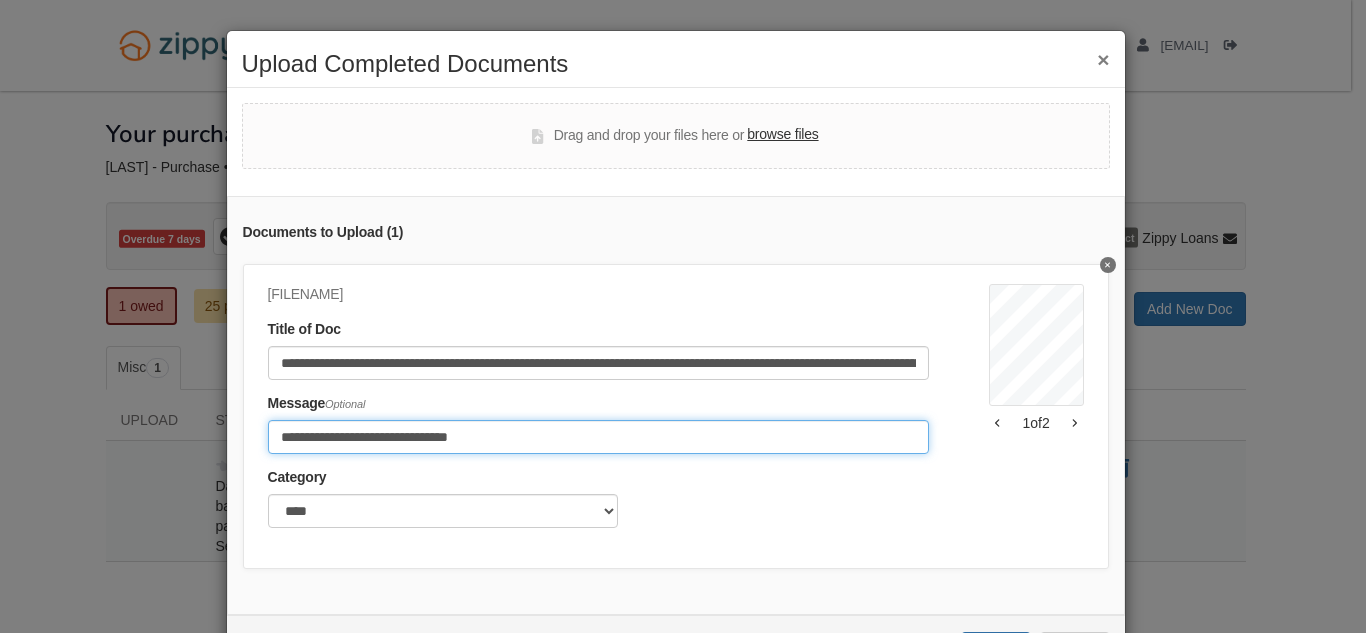 type on "**********" 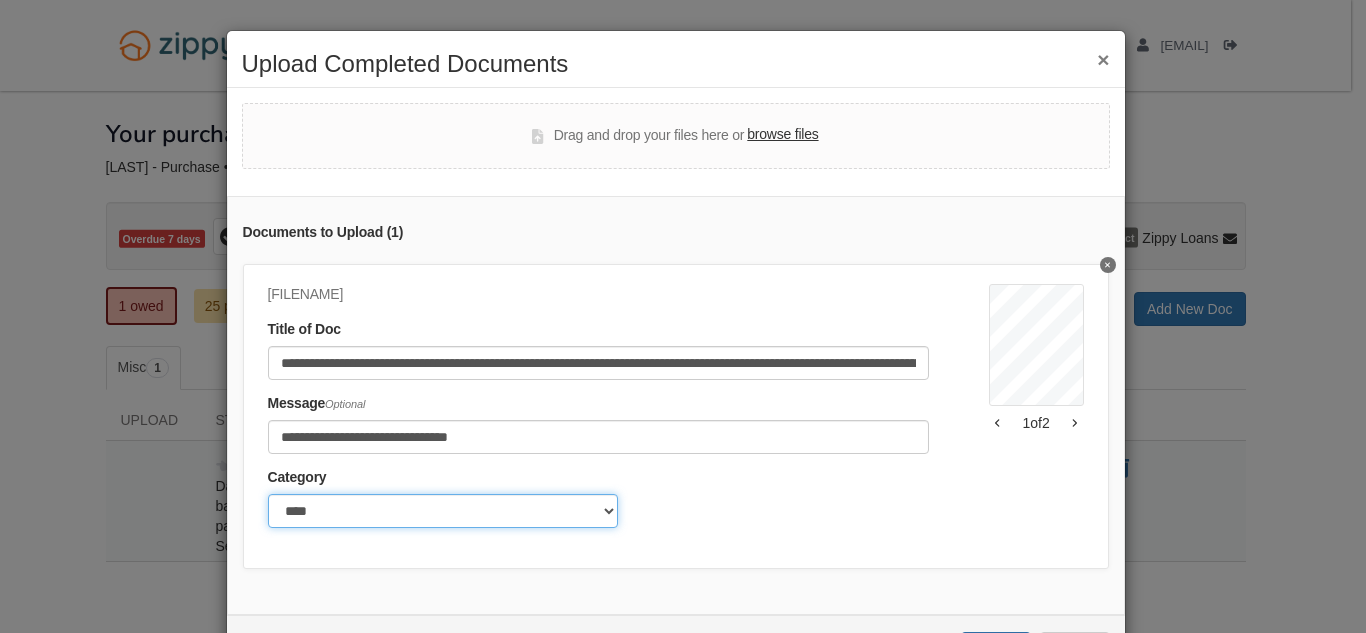 click on "******* ****" 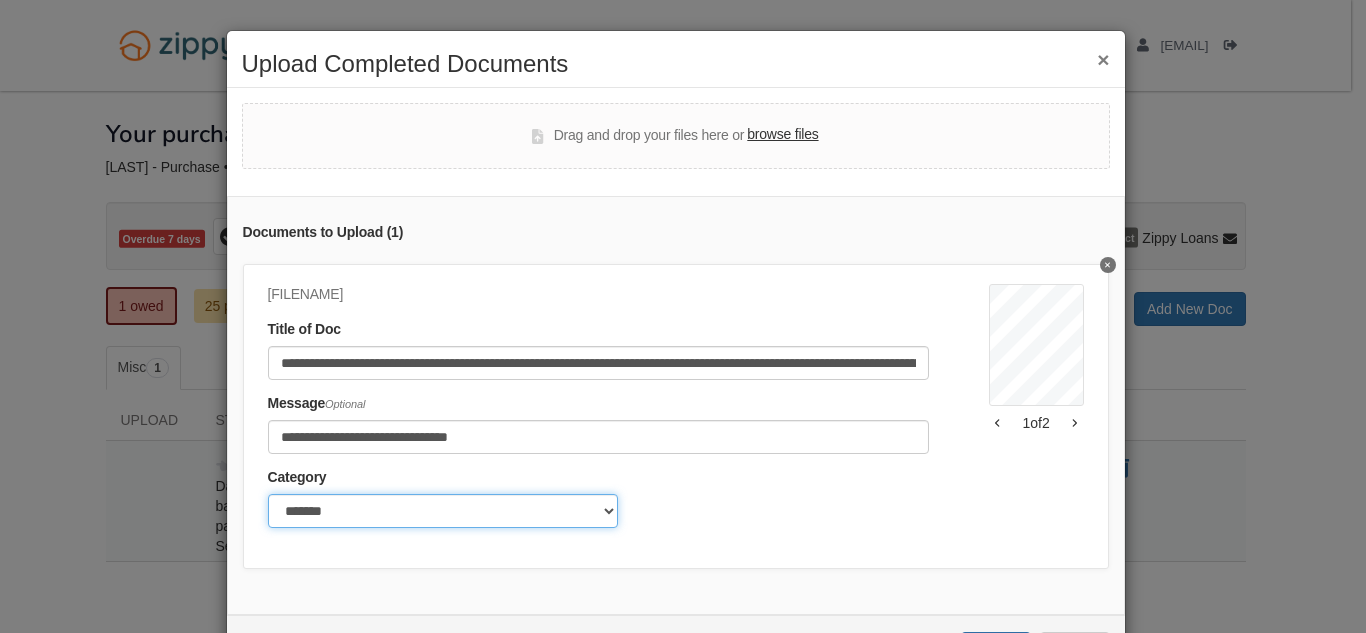 click on "******* ****" 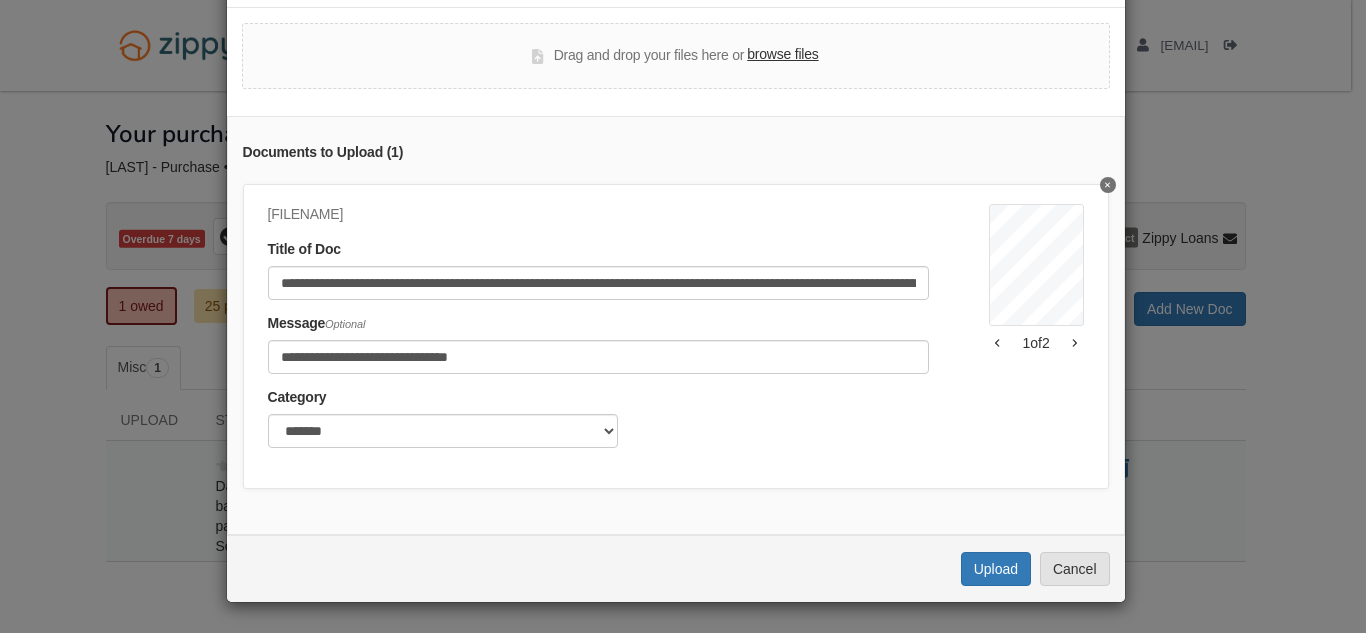 scroll, scrollTop: 117, scrollLeft: 0, axis: vertical 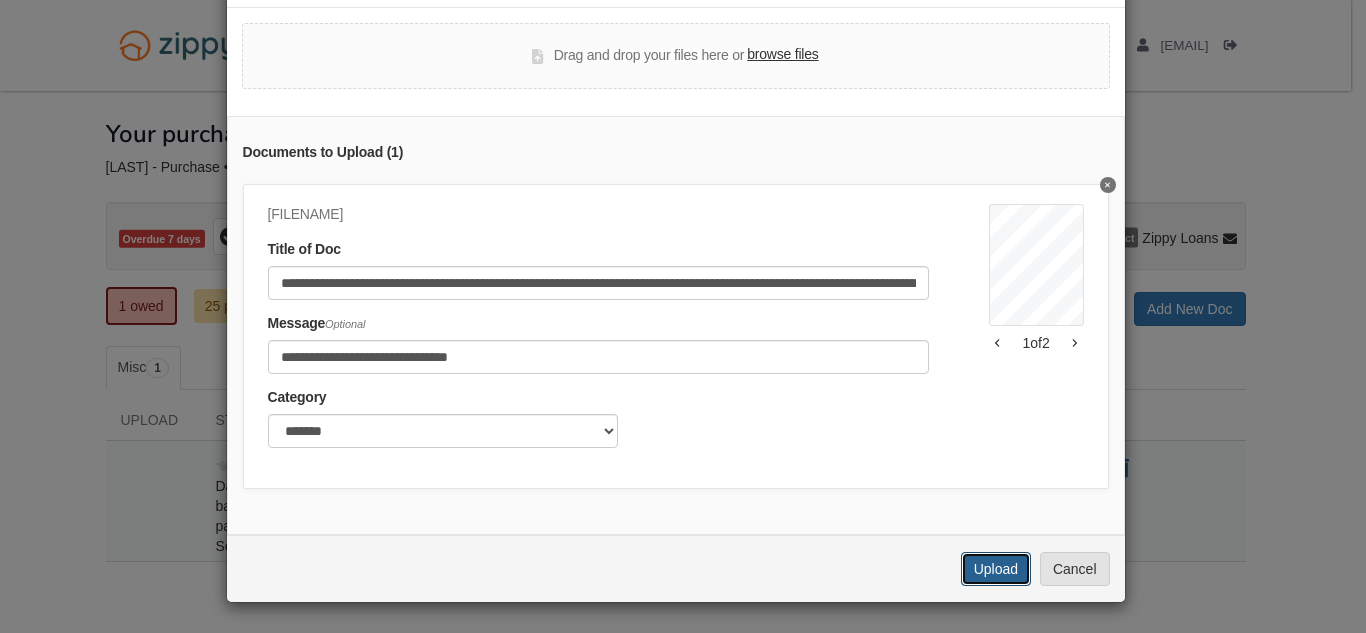 click on "Upload" at bounding box center (996, 569) 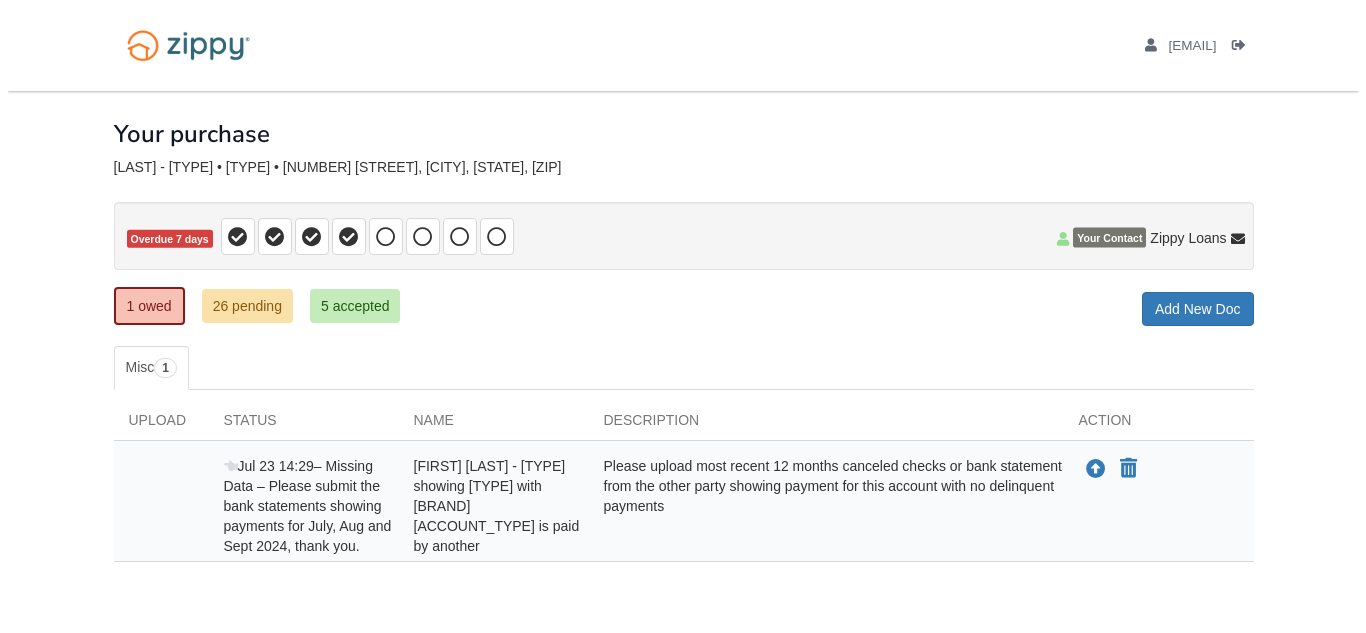 scroll, scrollTop: 0, scrollLeft: 0, axis: both 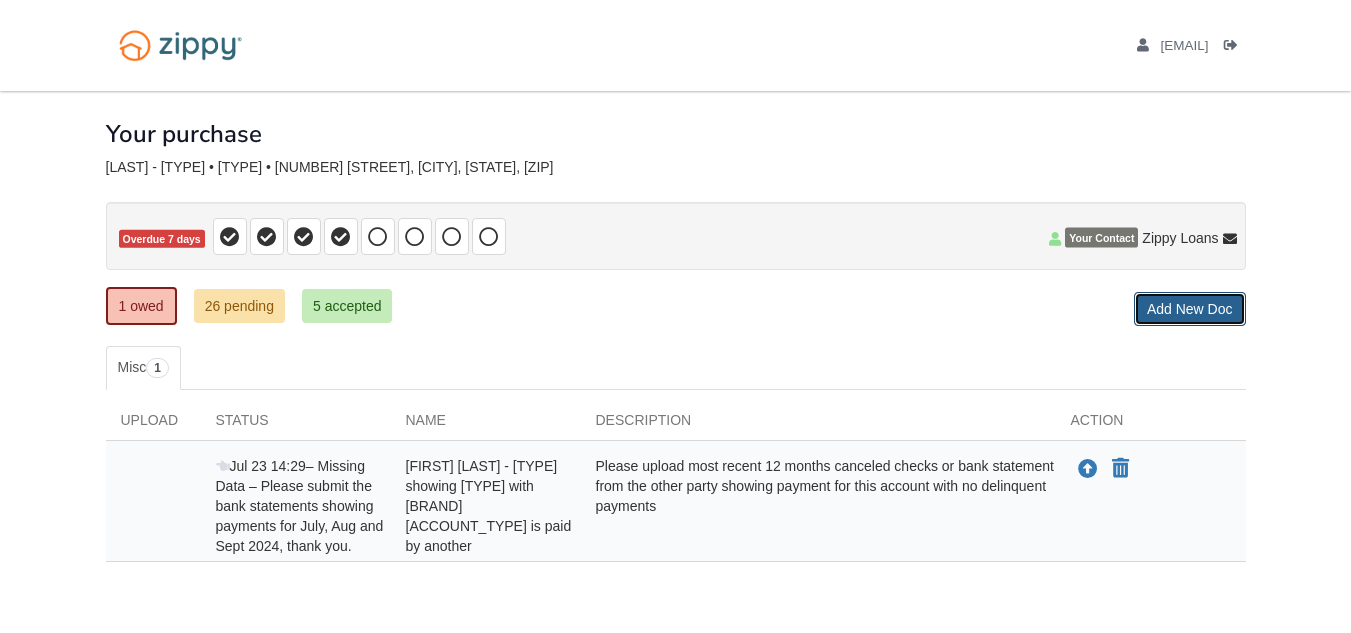 click on "Add New Doc" at bounding box center [1190, 309] 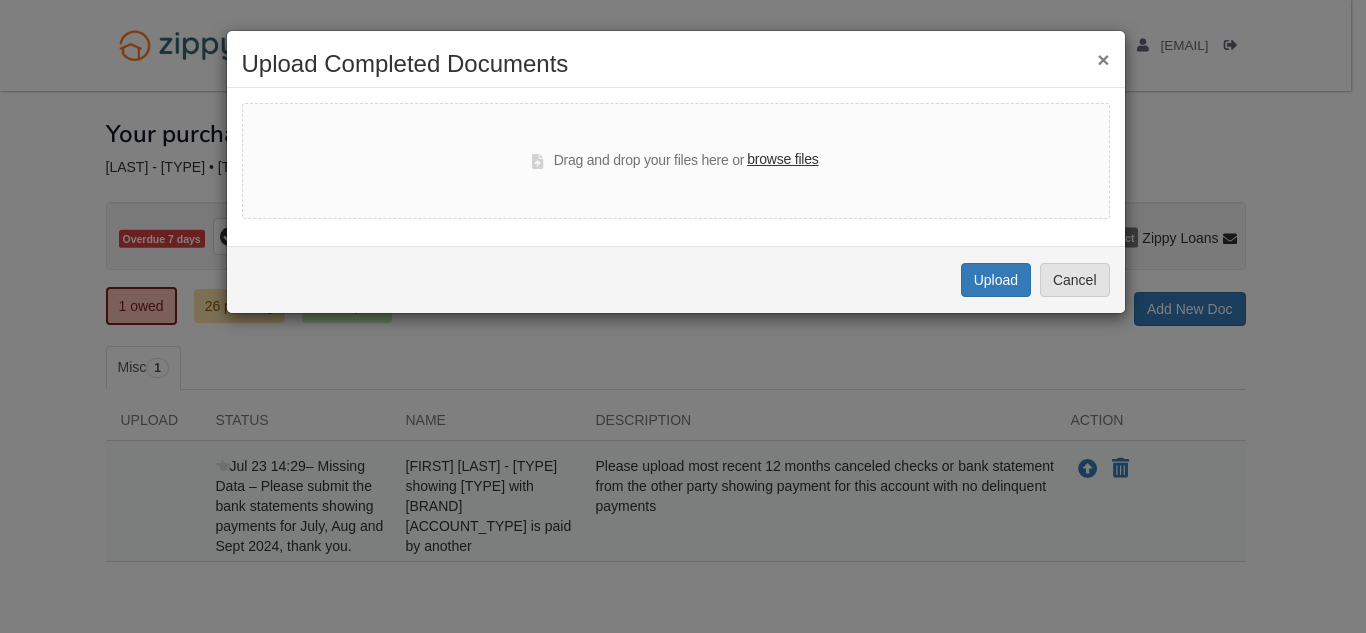 click on "browse files" at bounding box center [782, 160] 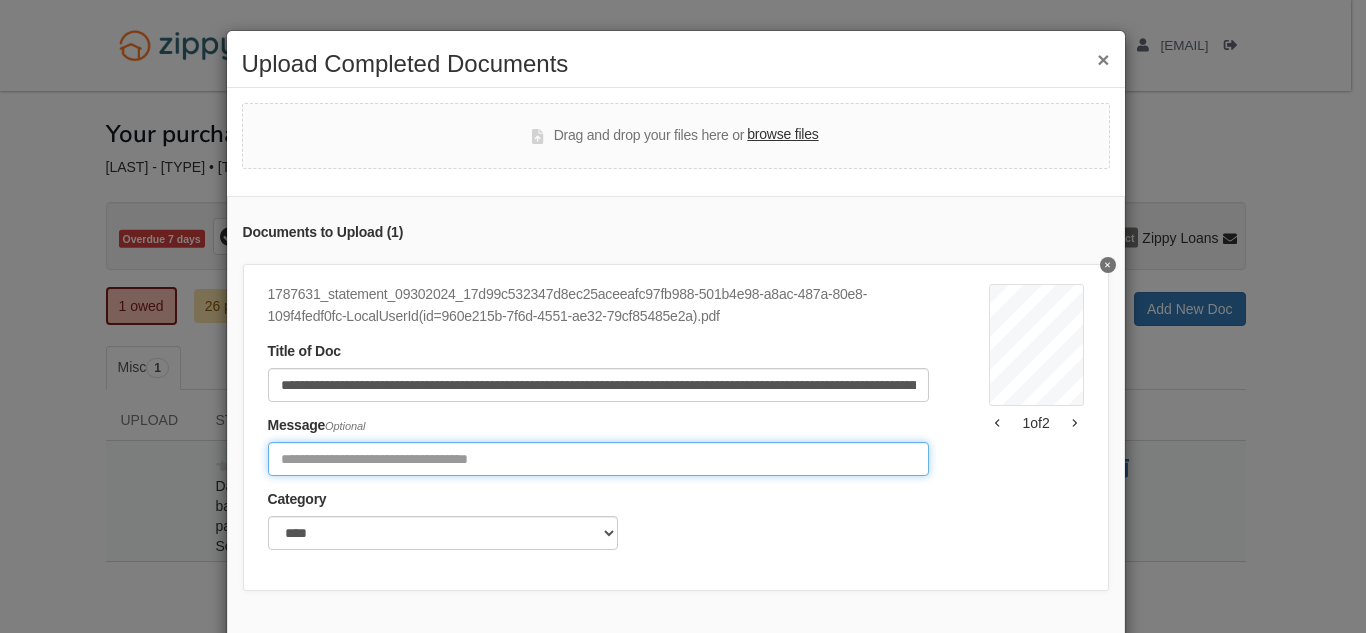 click at bounding box center [598, 459] 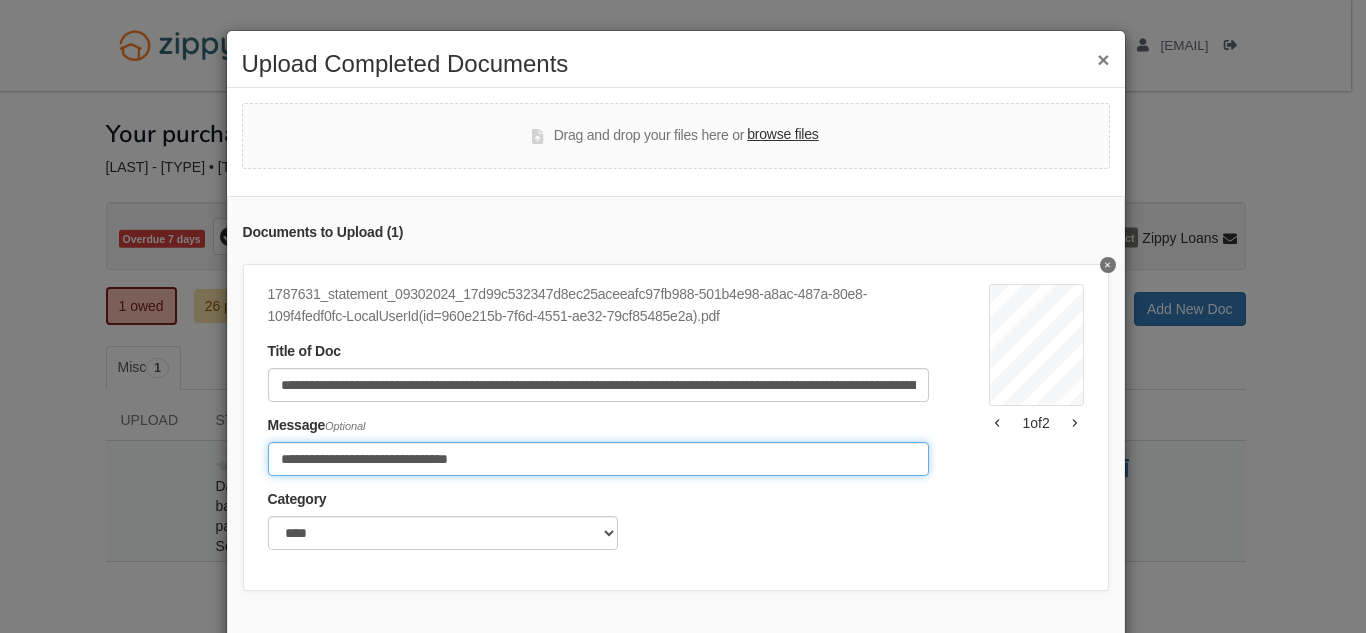 type on "**********" 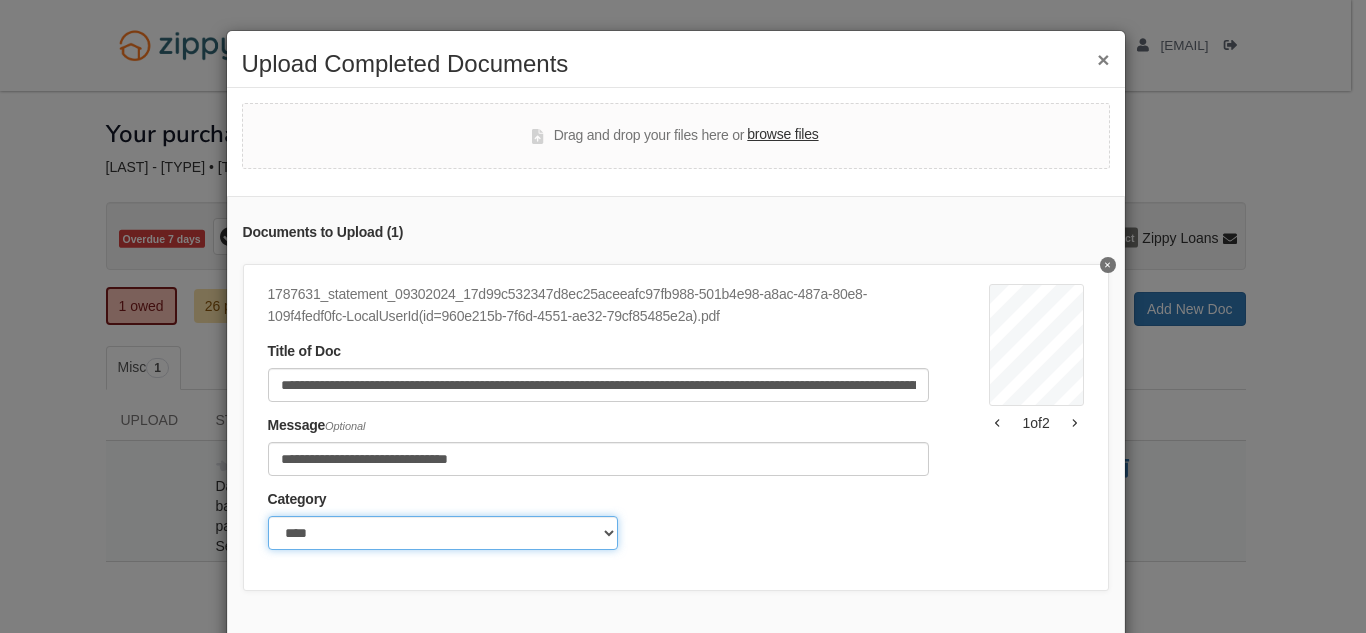 click on "******* ****" 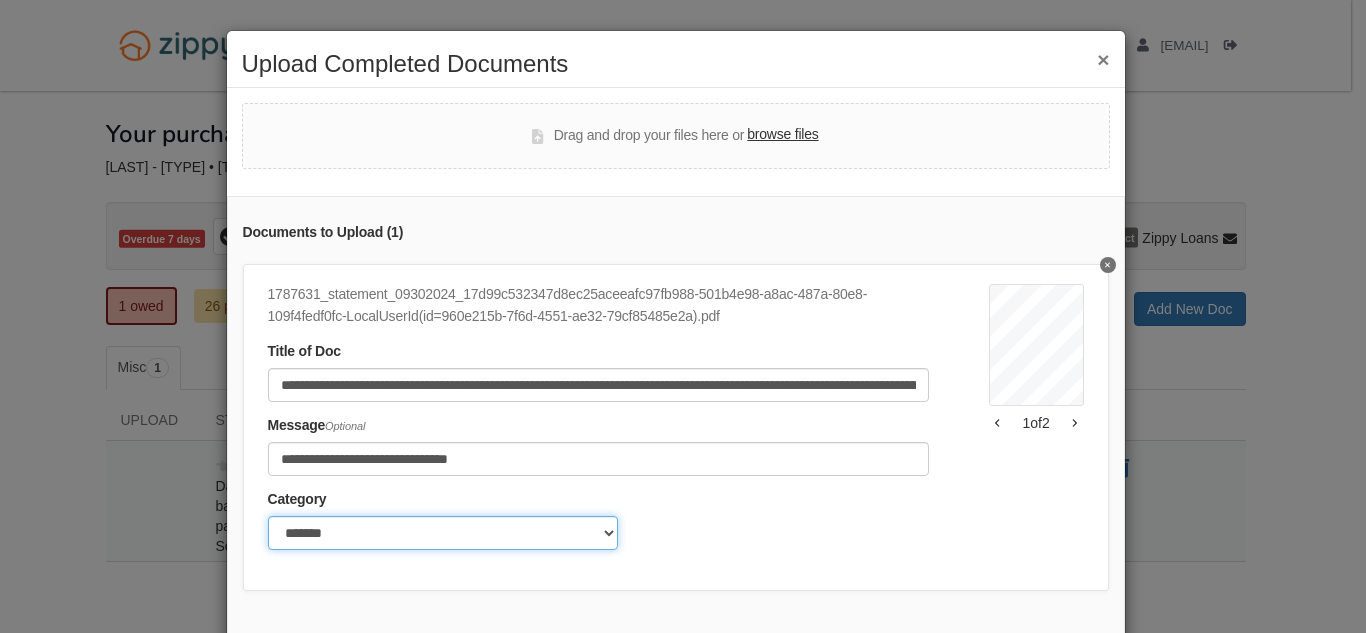 click on "******* ****" 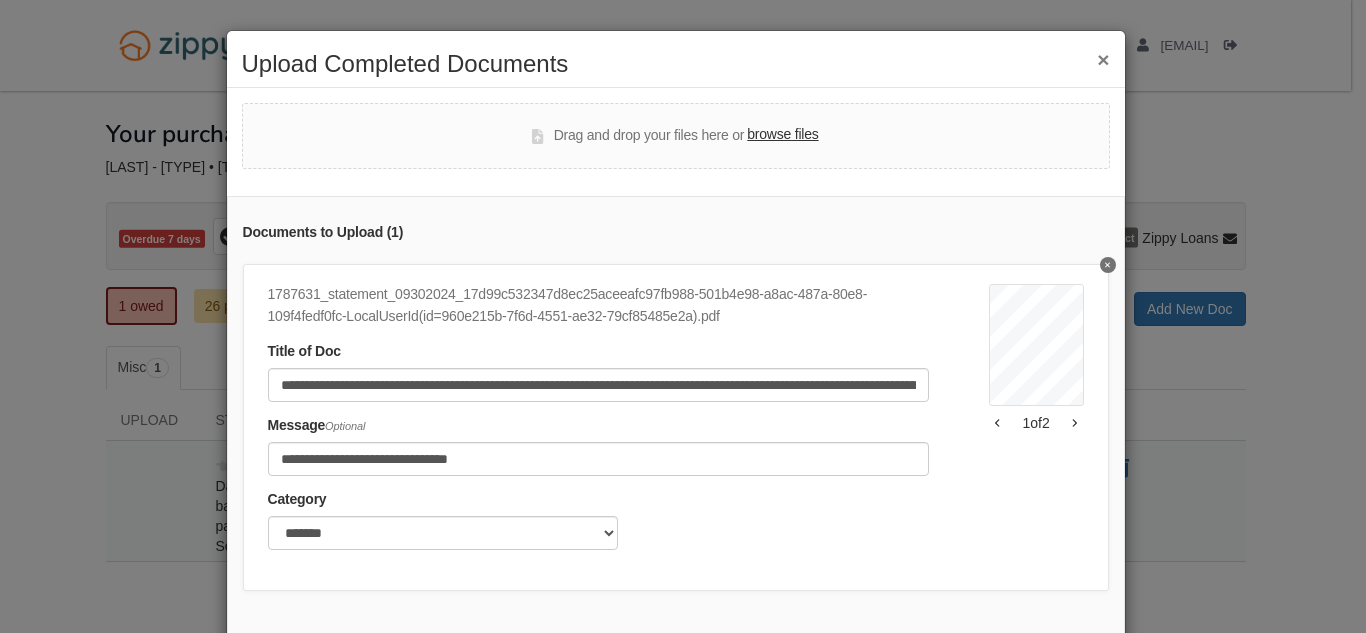 scroll, scrollTop: 117, scrollLeft: 0, axis: vertical 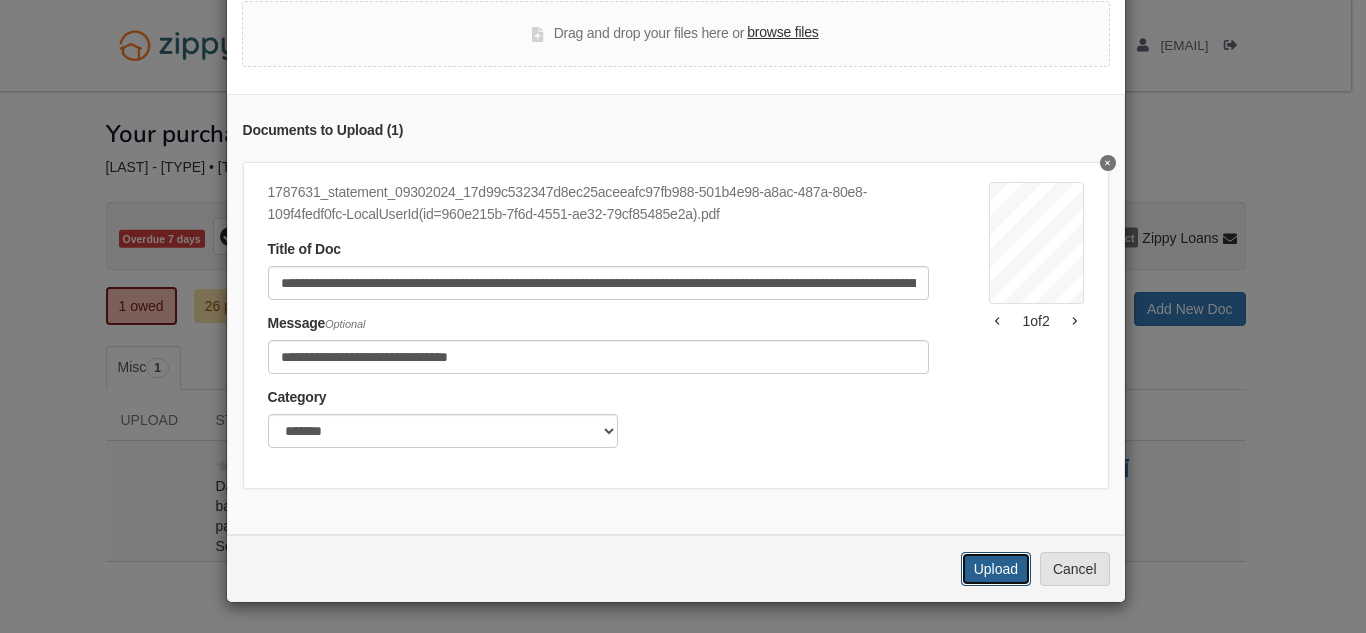 click on "Upload" at bounding box center [996, 569] 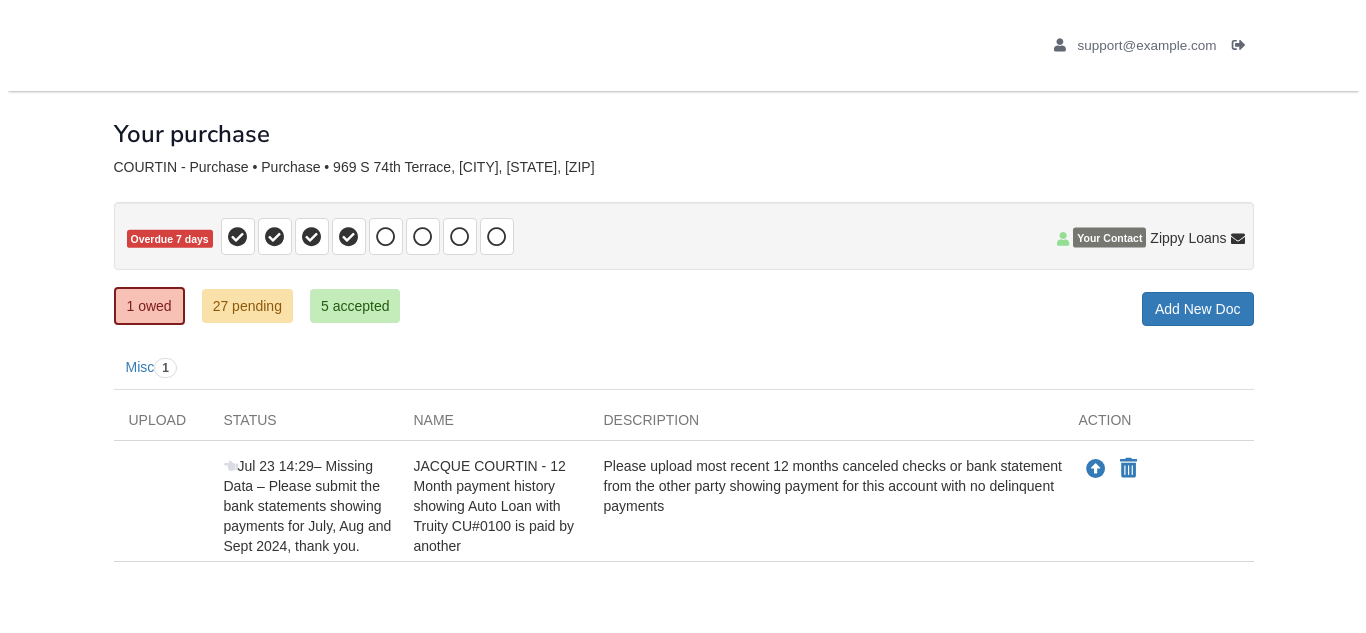 scroll, scrollTop: 0, scrollLeft: 0, axis: both 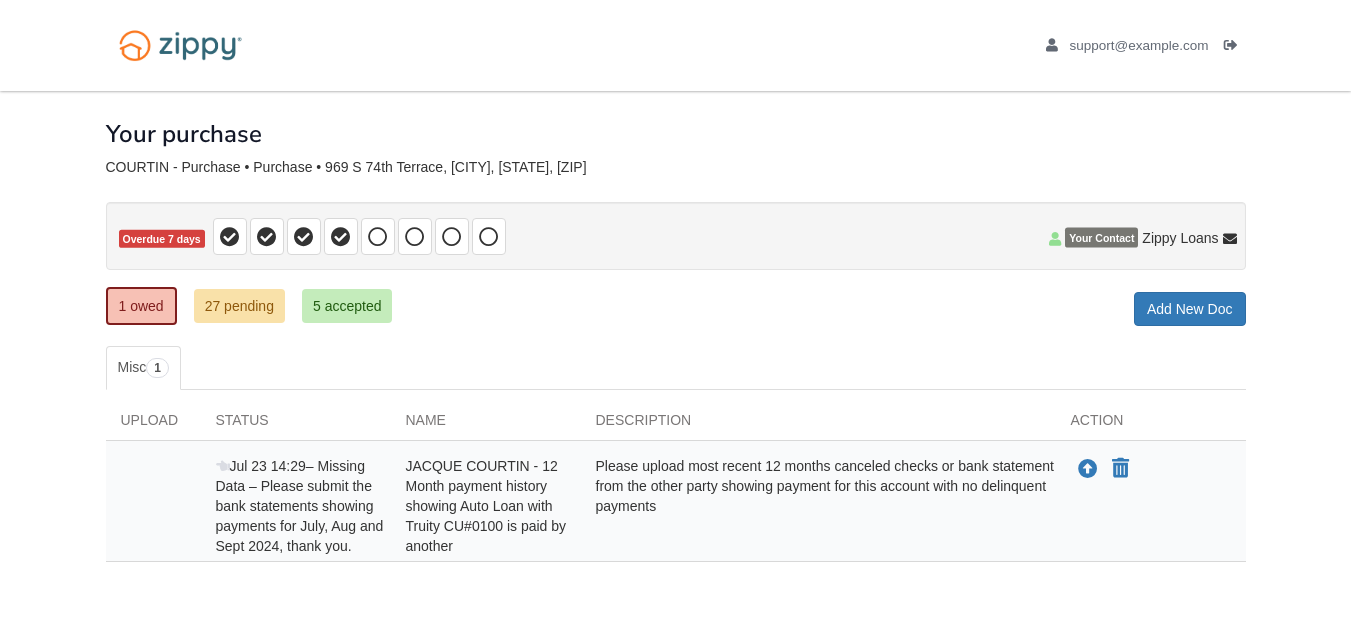 click on "Please upload most recent 12 months canceled checks or bank statement from the other party showing payment for this account with no delinquent payments" at bounding box center [818, 506] 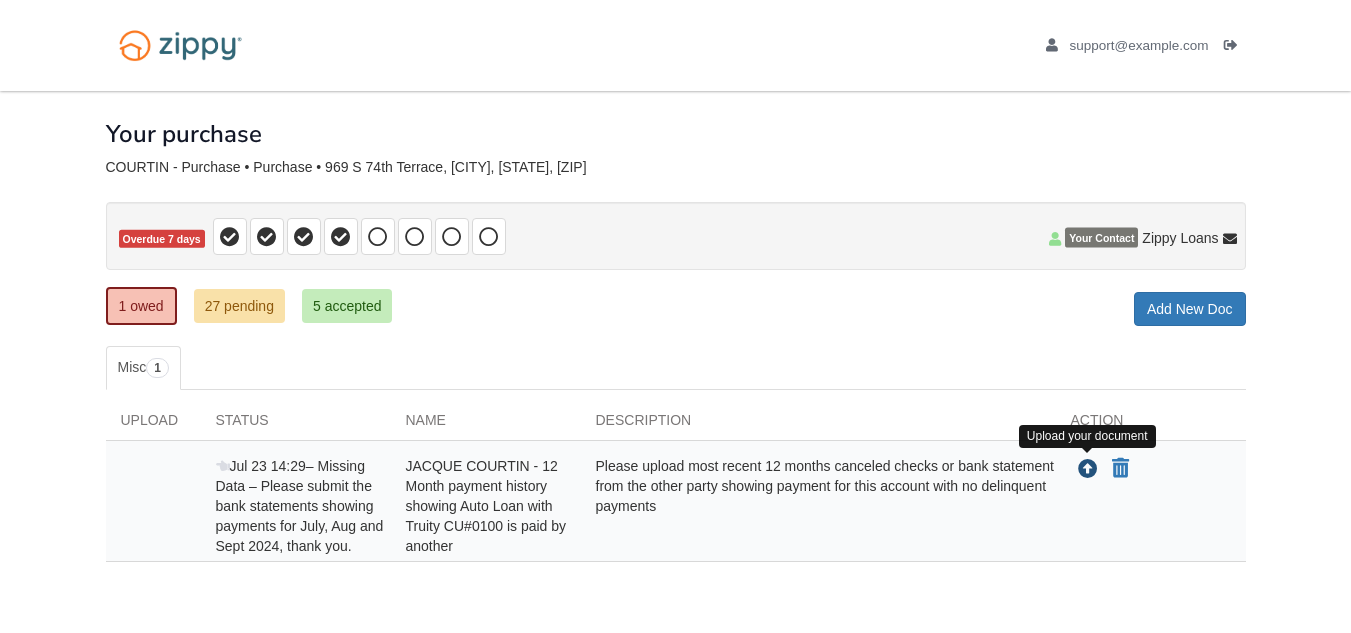 click at bounding box center (1088, 470) 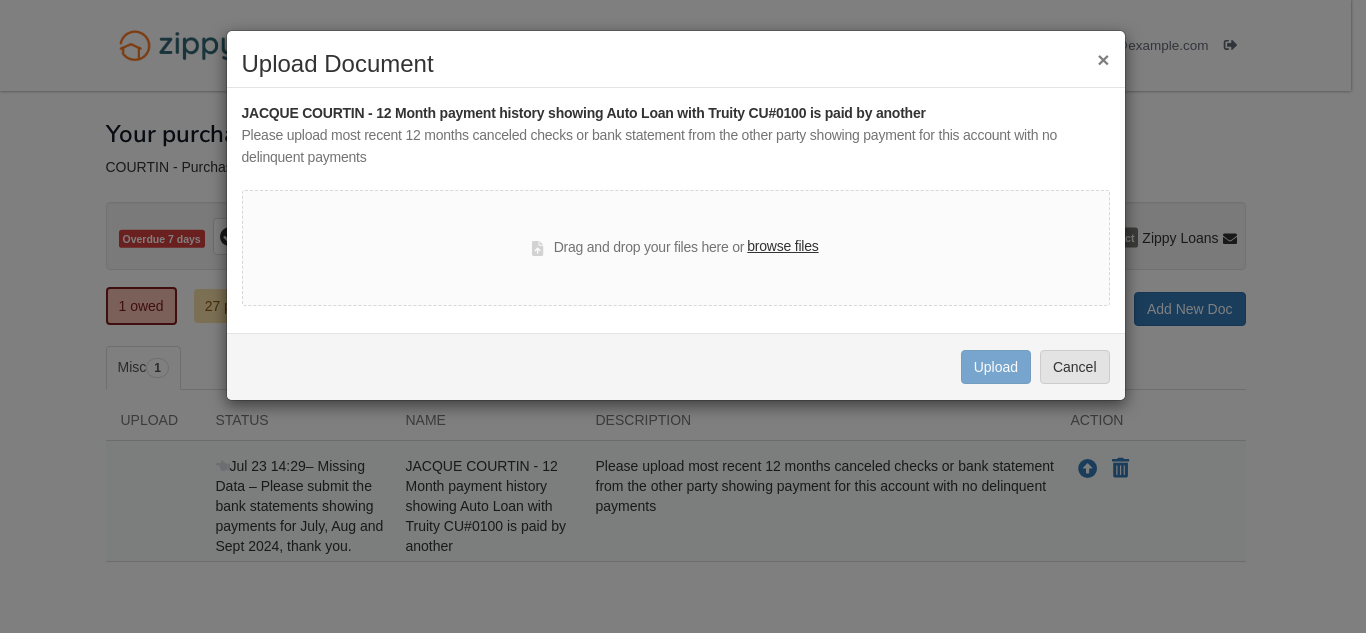 click on "browse files" at bounding box center (782, 247) 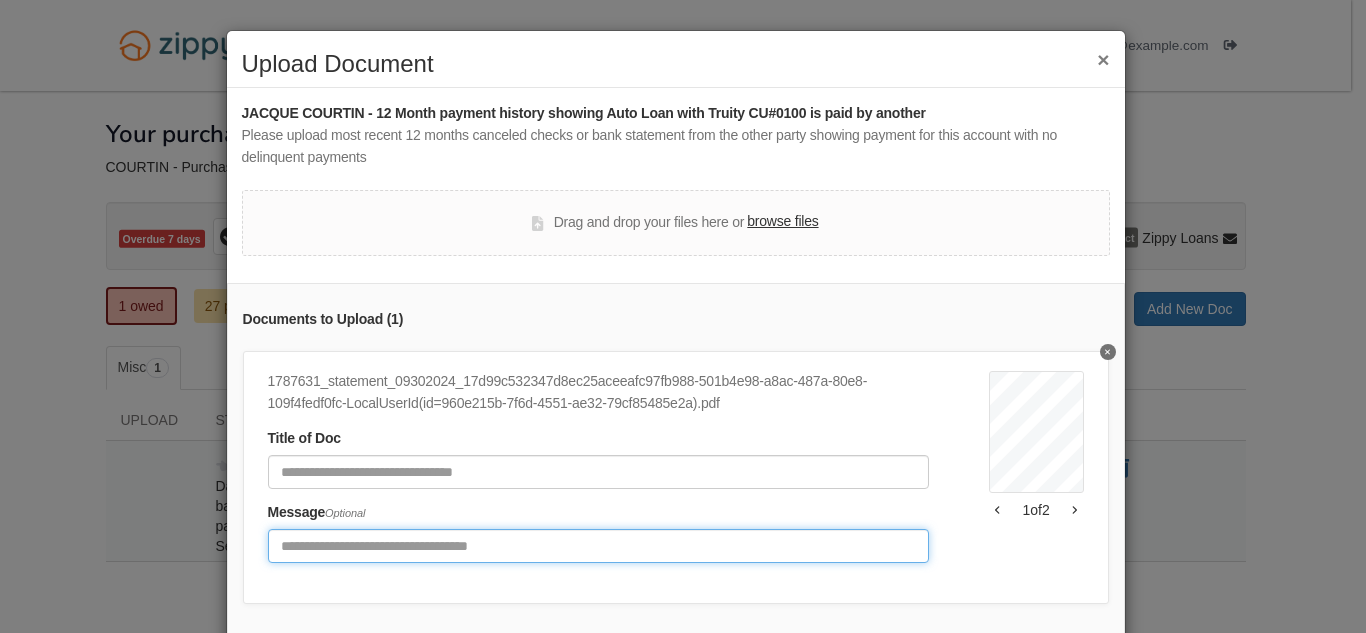 click at bounding box center [598, 546] 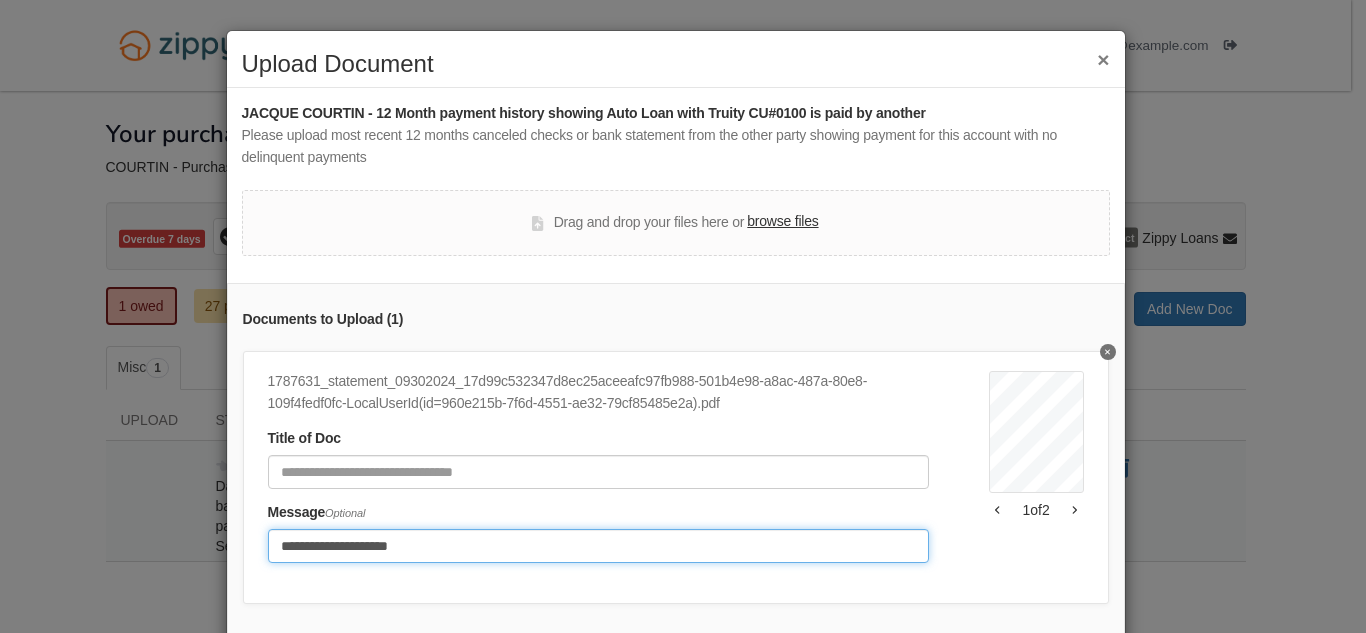 type on "**********" 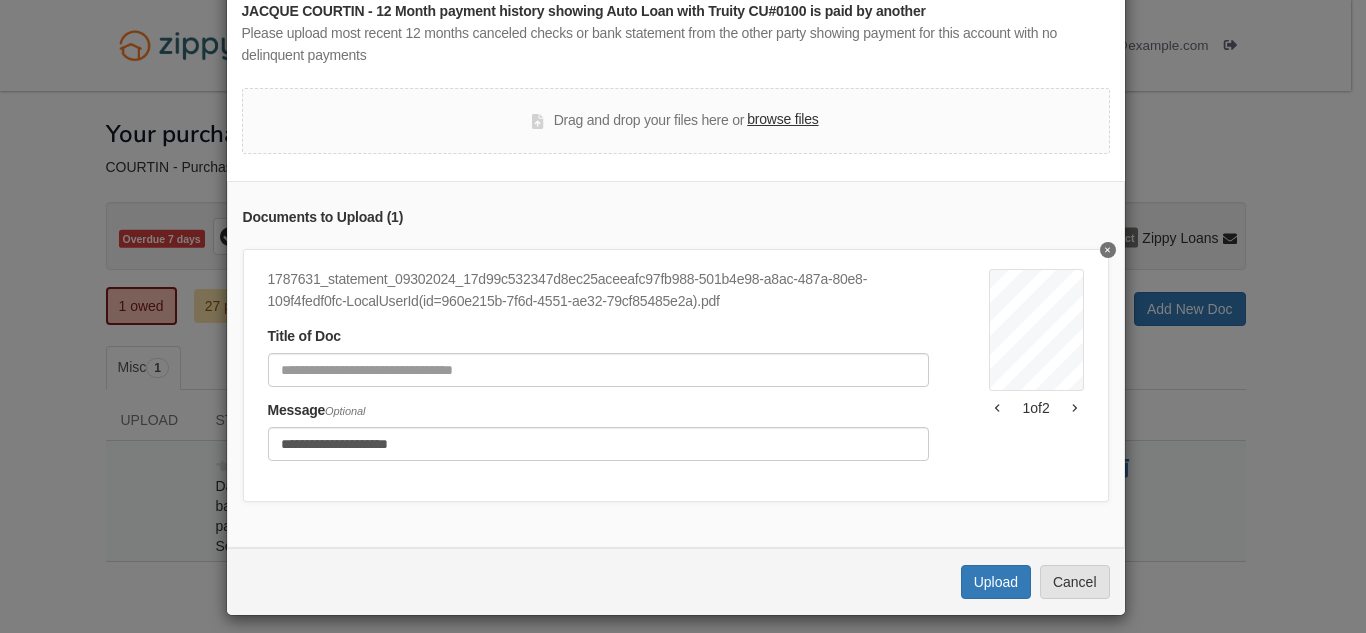 scroll, scrollTop: 130, scrollLeft: 0, axis: vertical 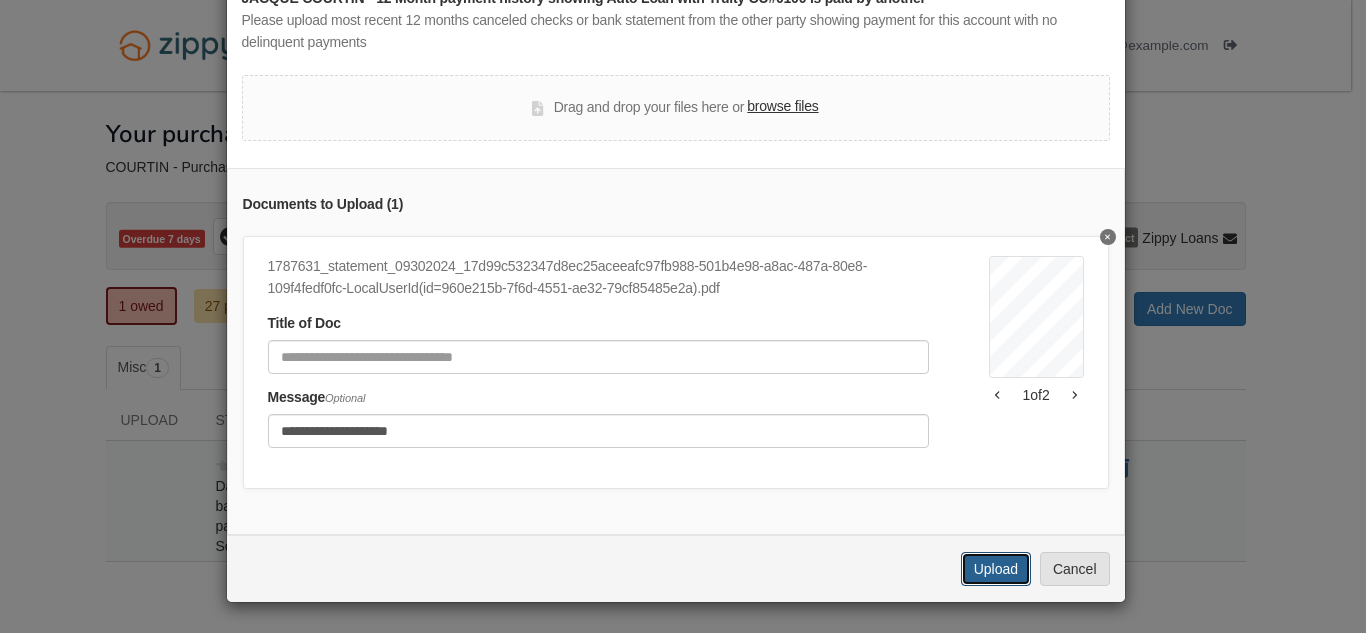 click on "Upload" at bounding box center (996, 569) 